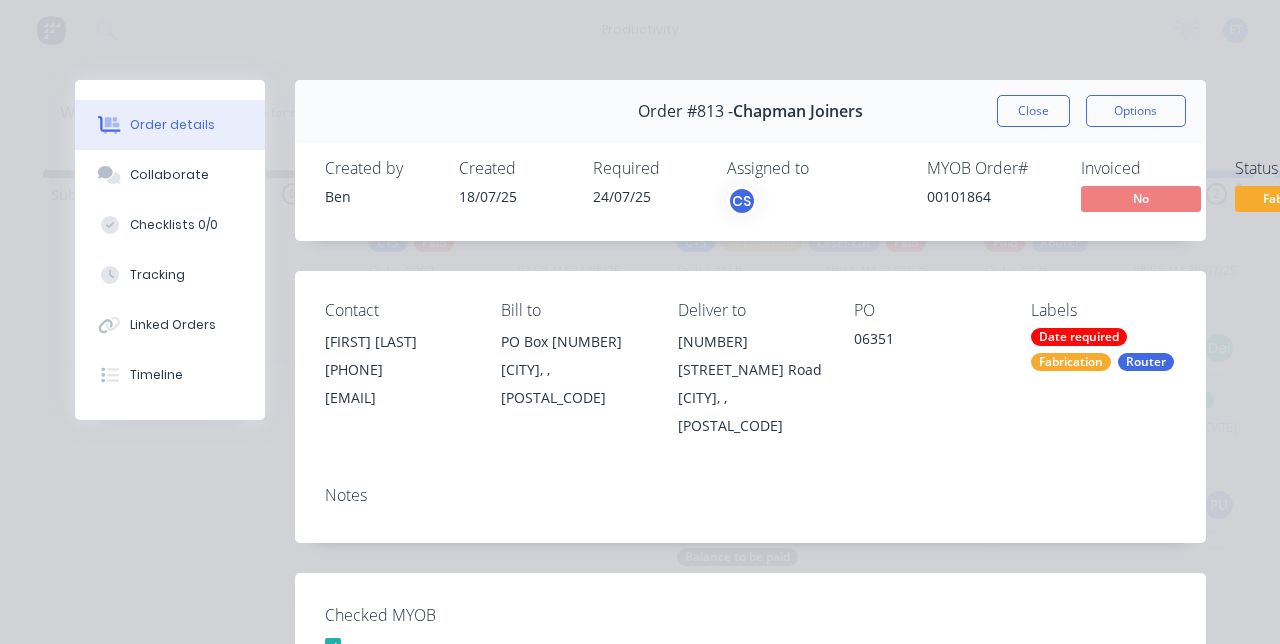 scroll, scrollTop: 0, scrollLeft: 0, axis: both 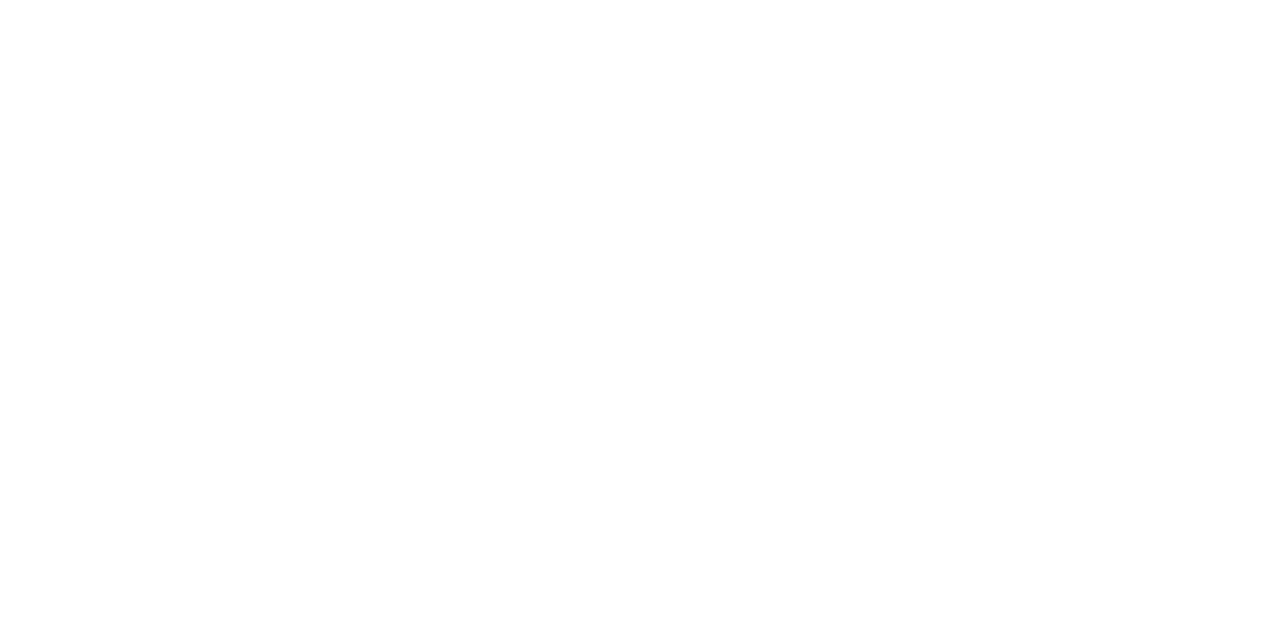 click on "Tracking" at bounding box center [157, 275] 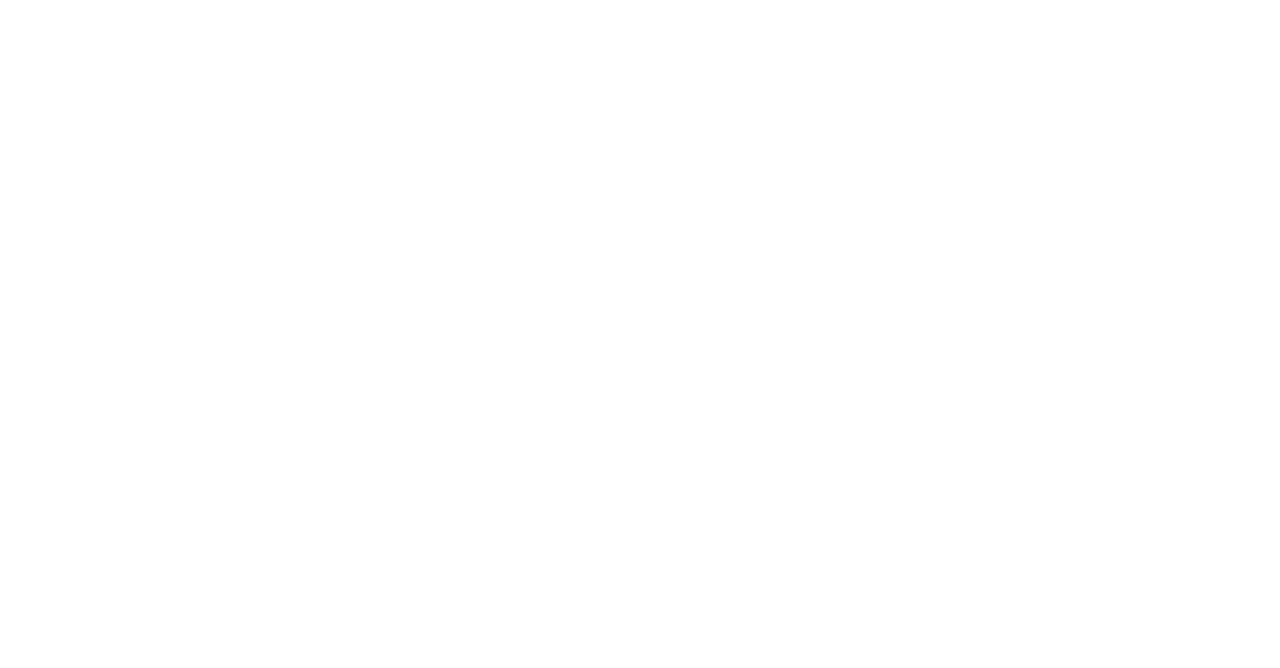 scroll, scrollTop: 484, scrollLeft: 0, axis: vertical 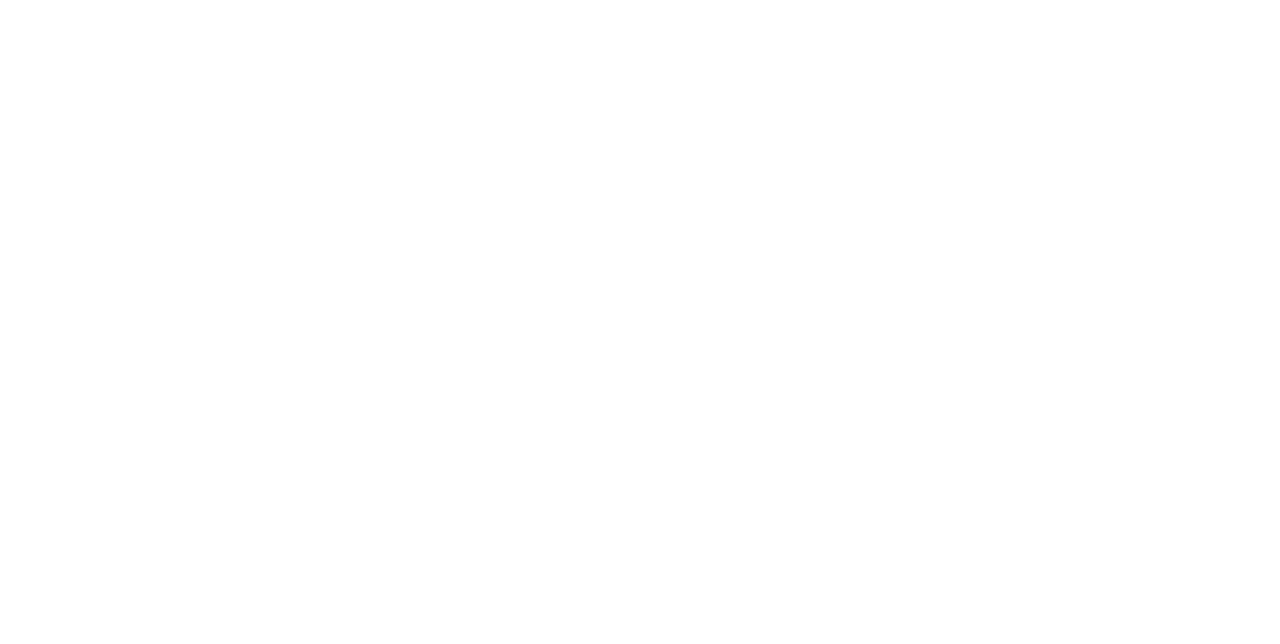 click at bounding box center (1000, 588) 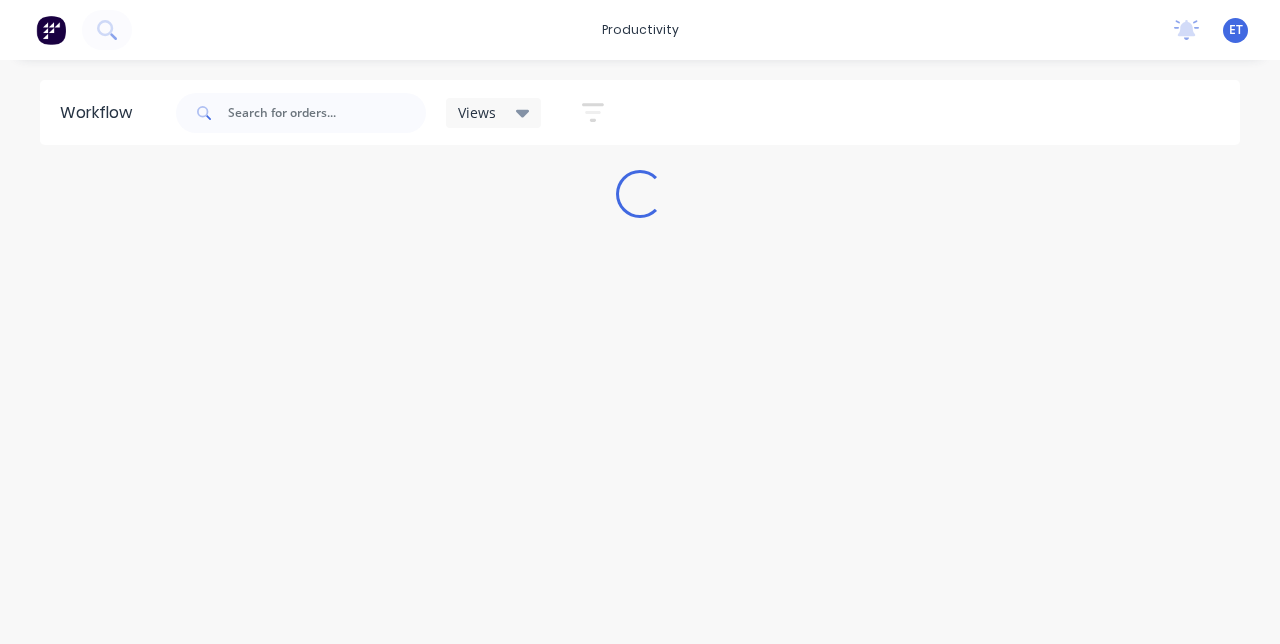 scroll, scrollTop: 0, scrollLeft: 0, axis: both 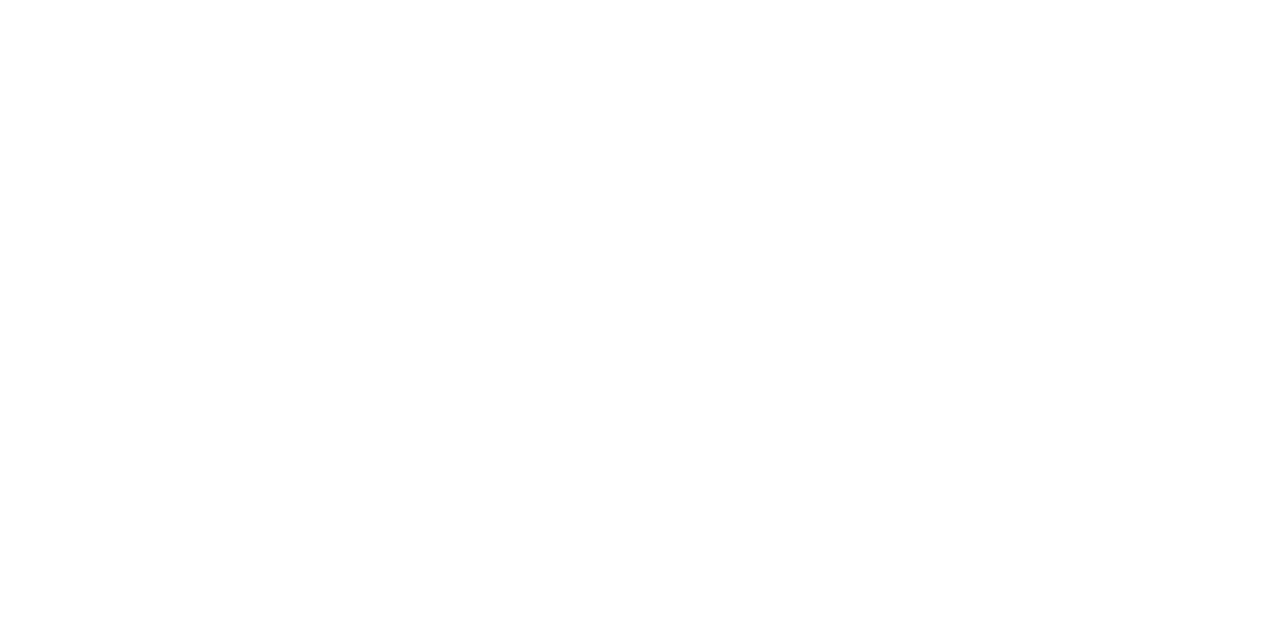 click on "Chapman Joiners" at bounding box center (2651, 403) 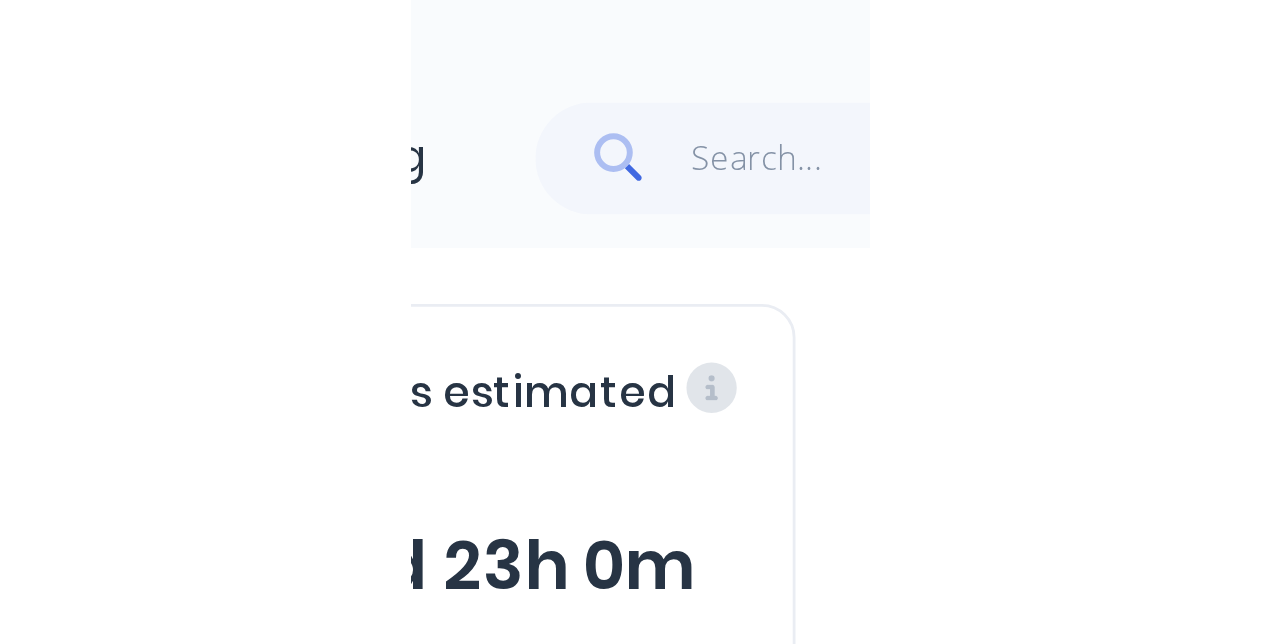 scroll, scrollTop: 0, scrollLeft: 0, axis: both 